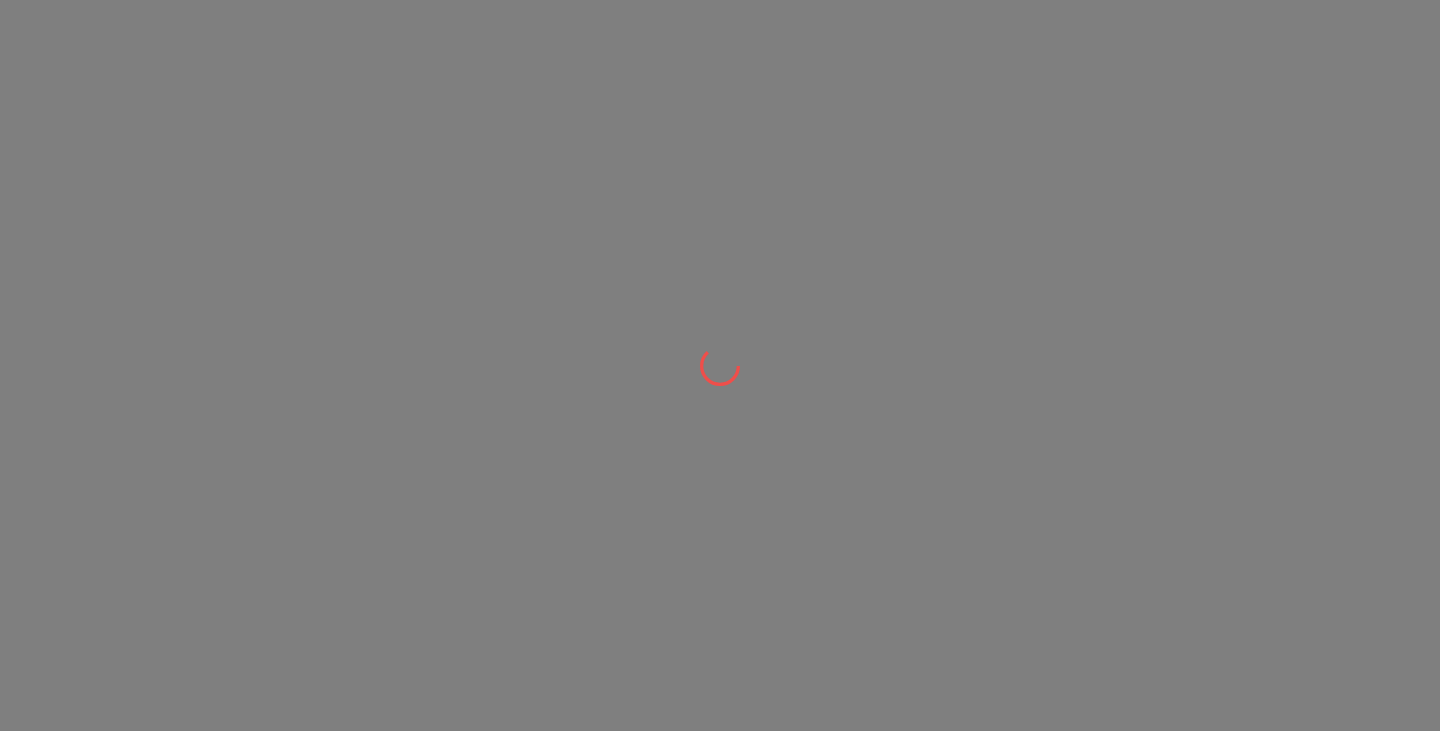 scroll, scrollTop: 0, scrollLeft: 0, axis: both 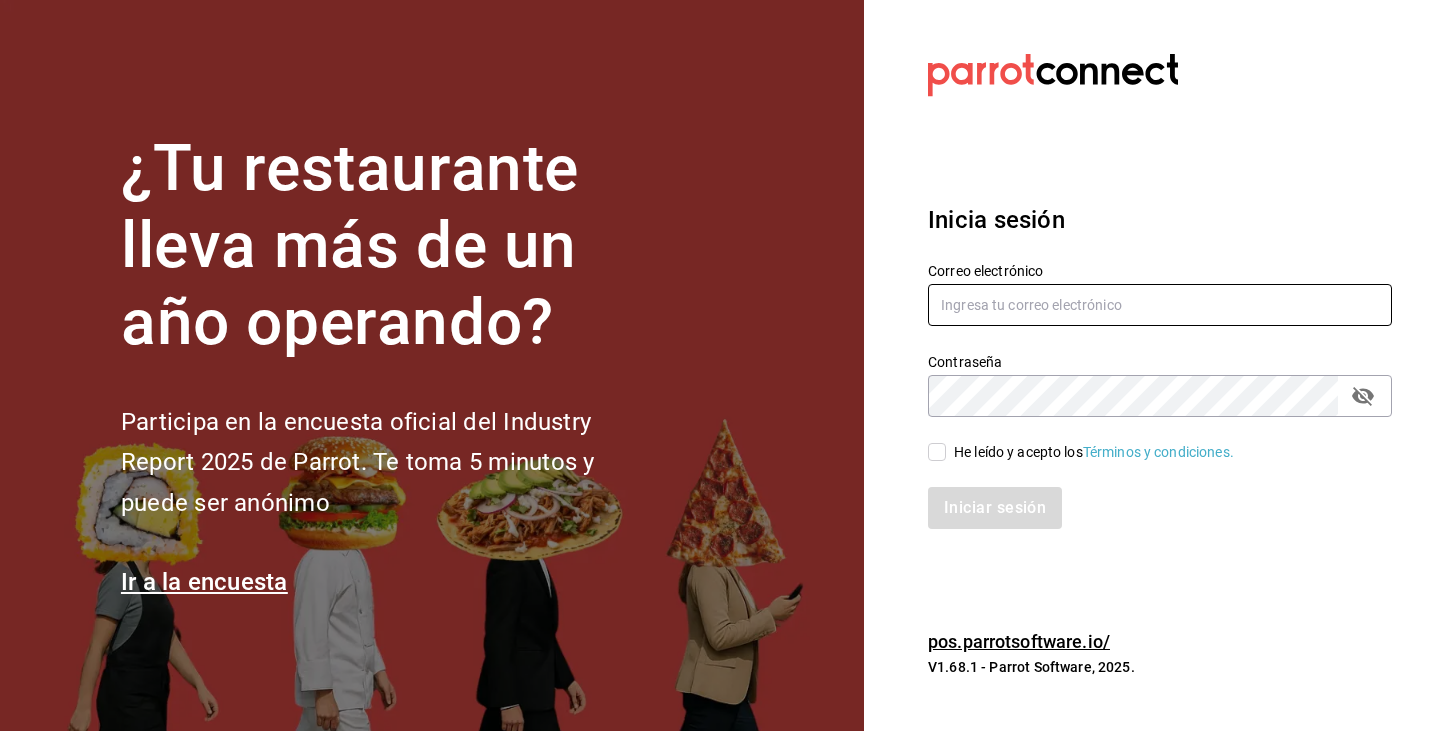 click at bounding box center [1160, 305] 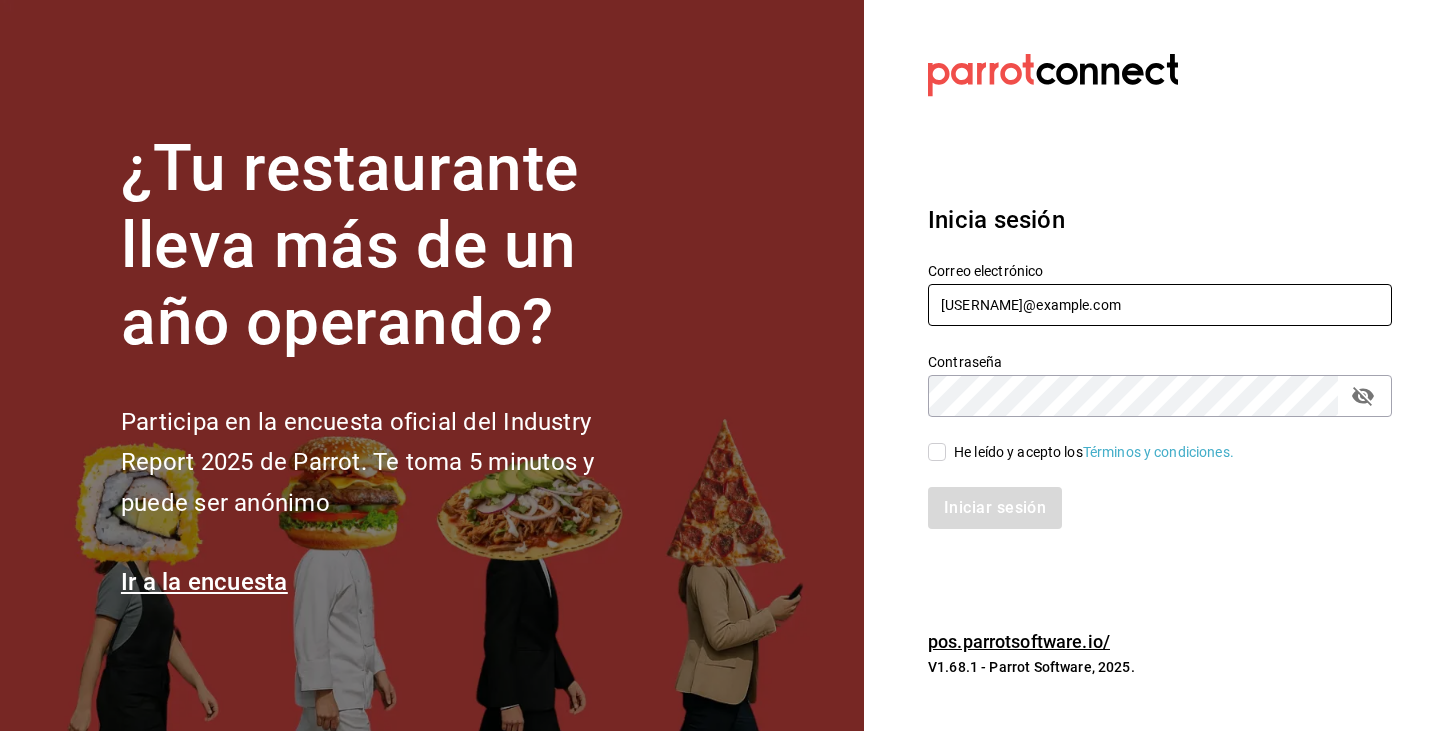 type on "campomarte@cdmx.com" 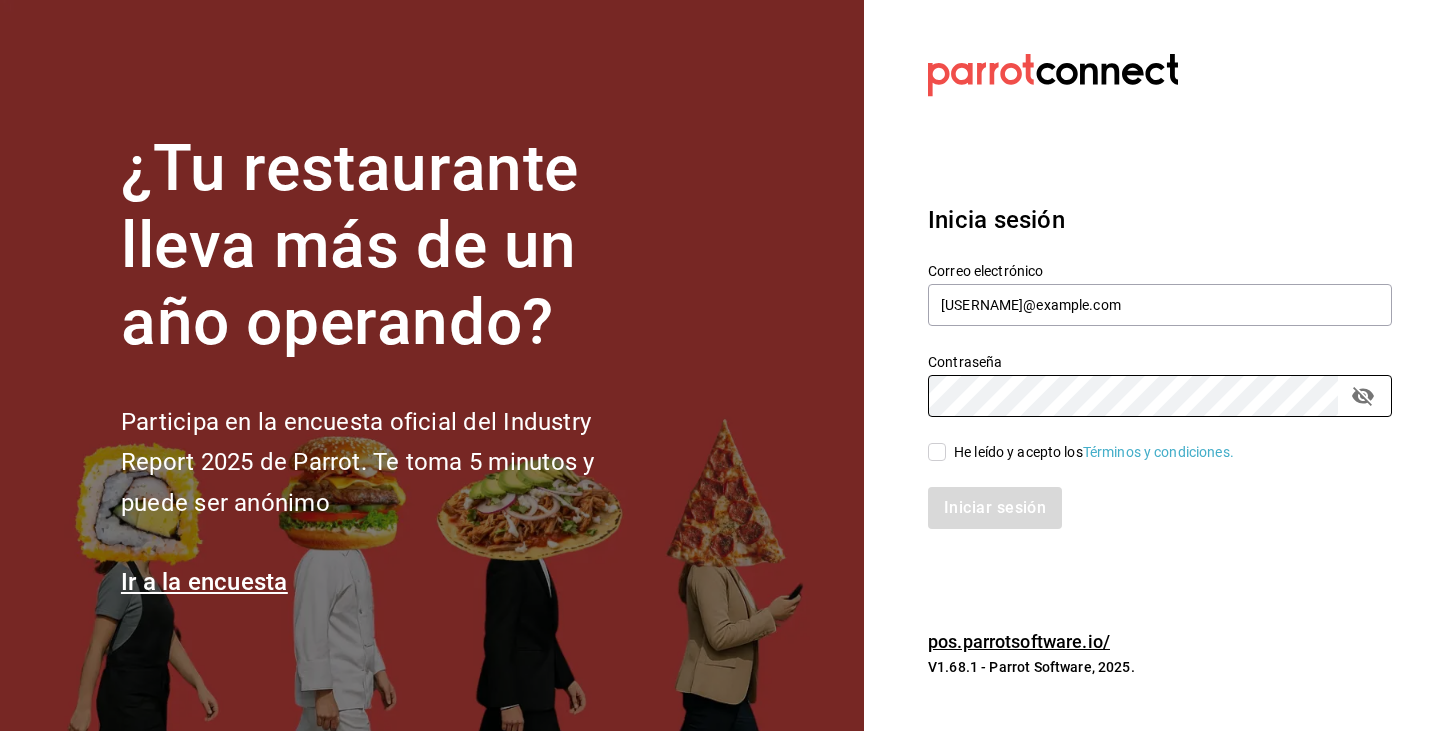 drag, startPoint x: 932, startPoint y: 453, endPoint x: 943, endPoint y: 473, distance: 22.825424 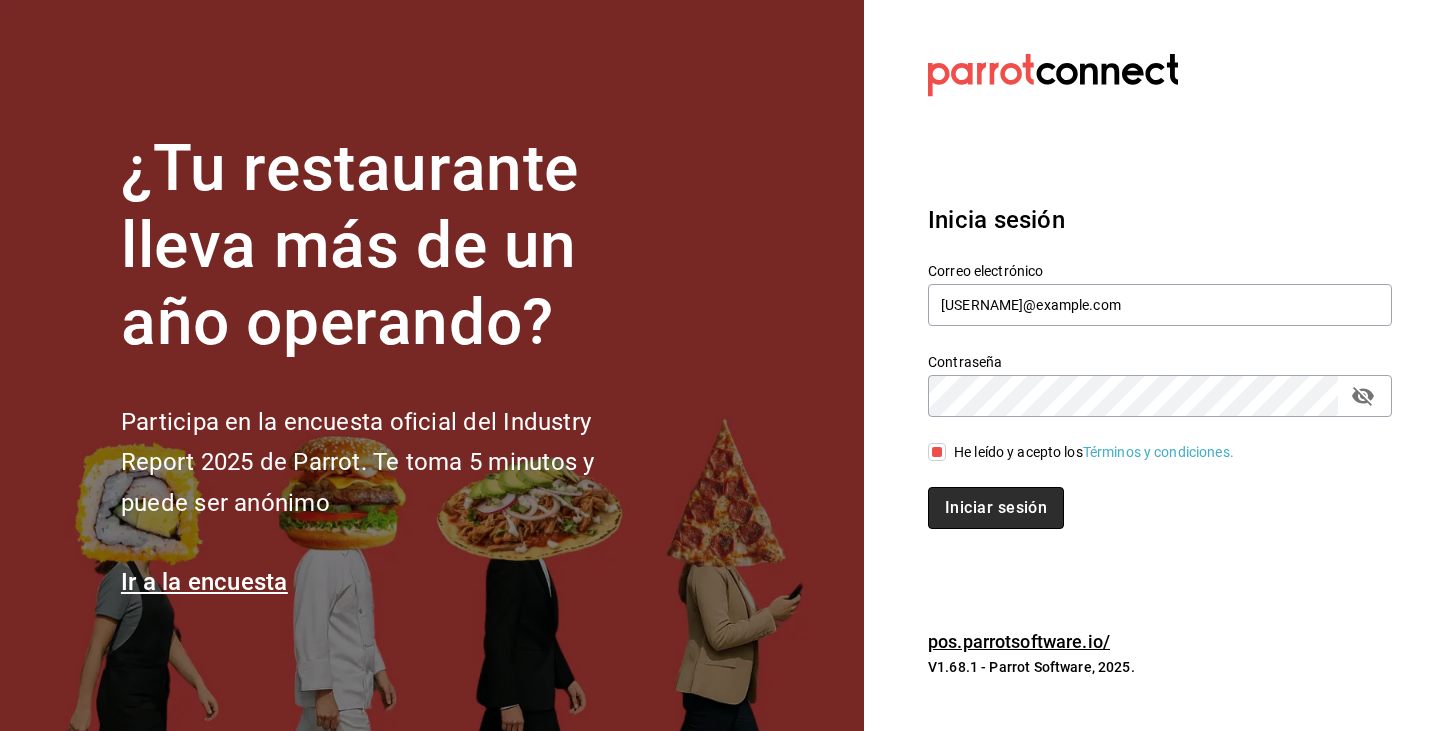 click on "Iniciar sesión" at bounding box center (996, 508) 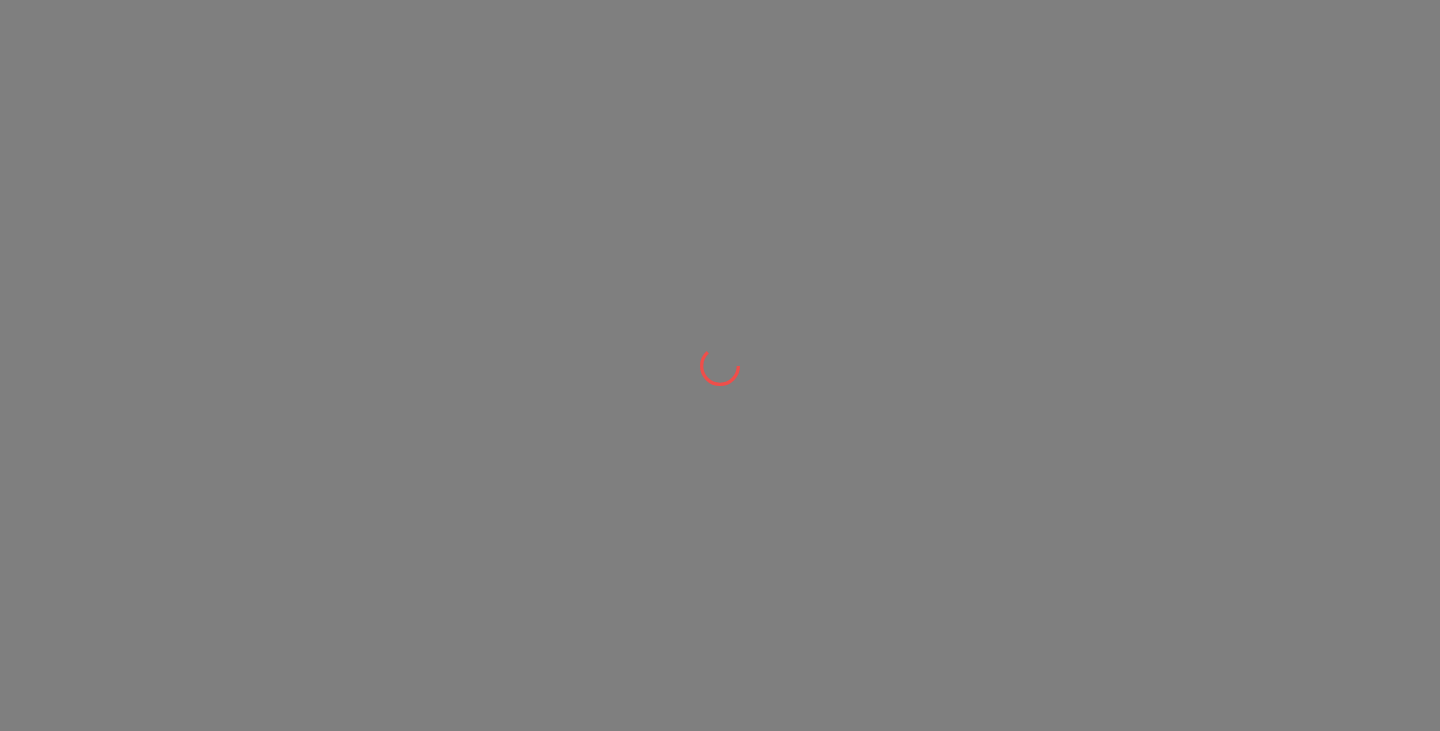 scroll, scrollTop: 0, scrollLeft: 0, axis: both 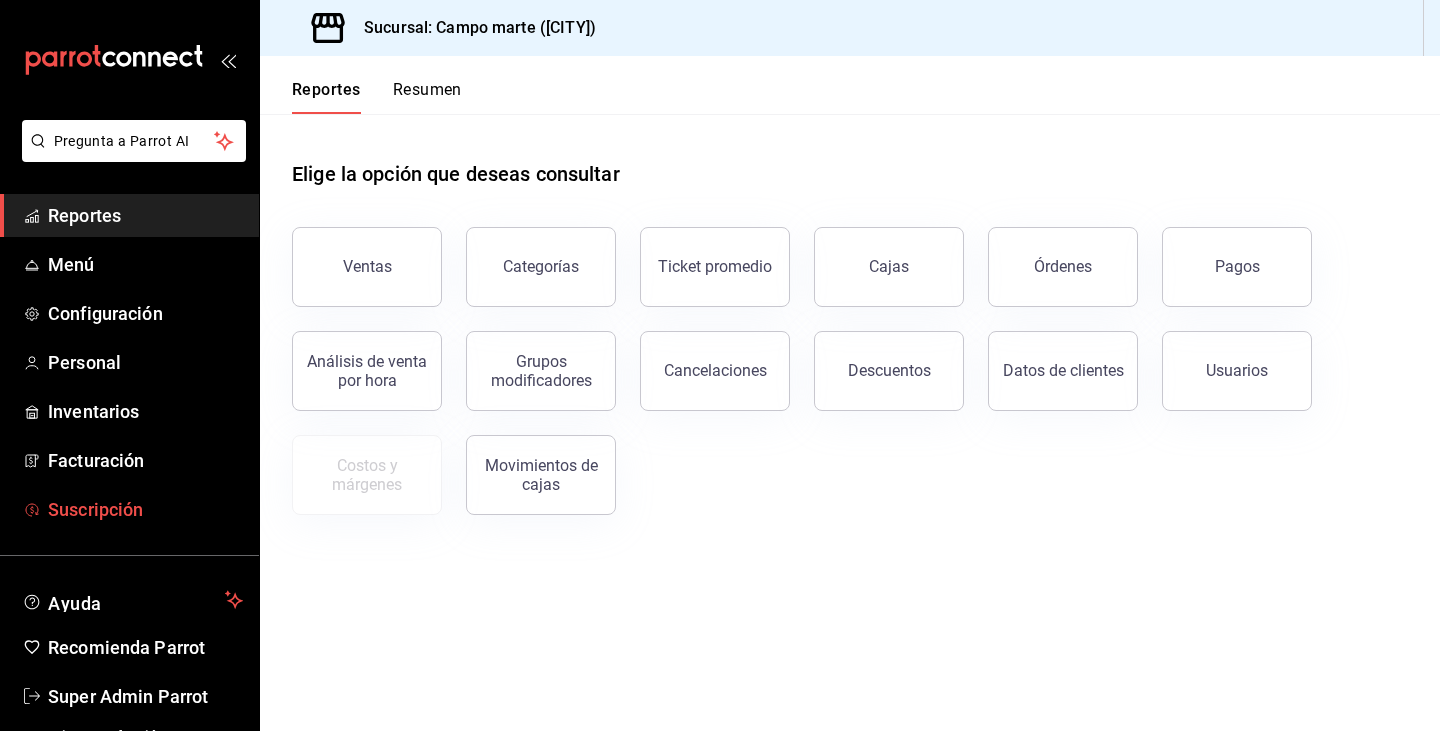 click on "Suscripción" at bounding box center (145, 509) 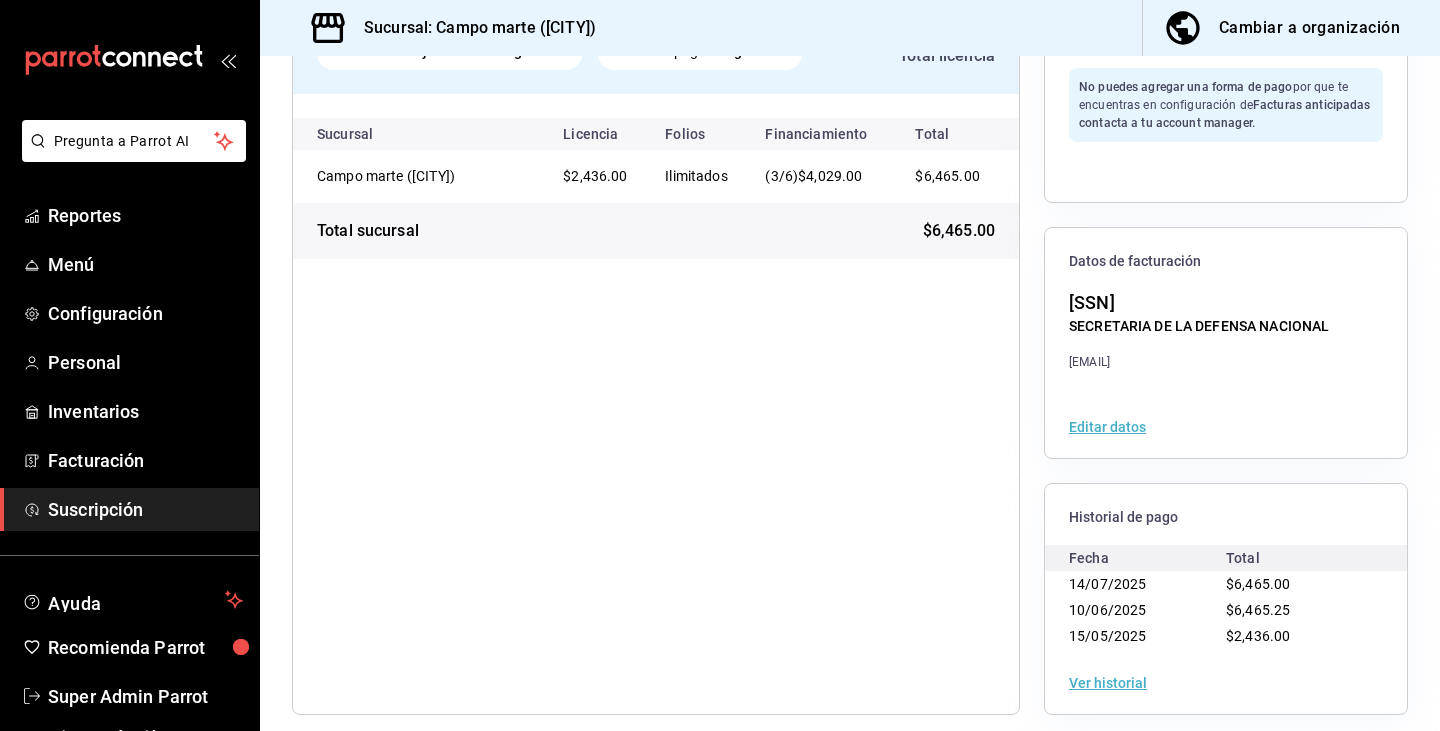 scroll, scrollTop: 216, scrollLeft: 0, axis: vertical 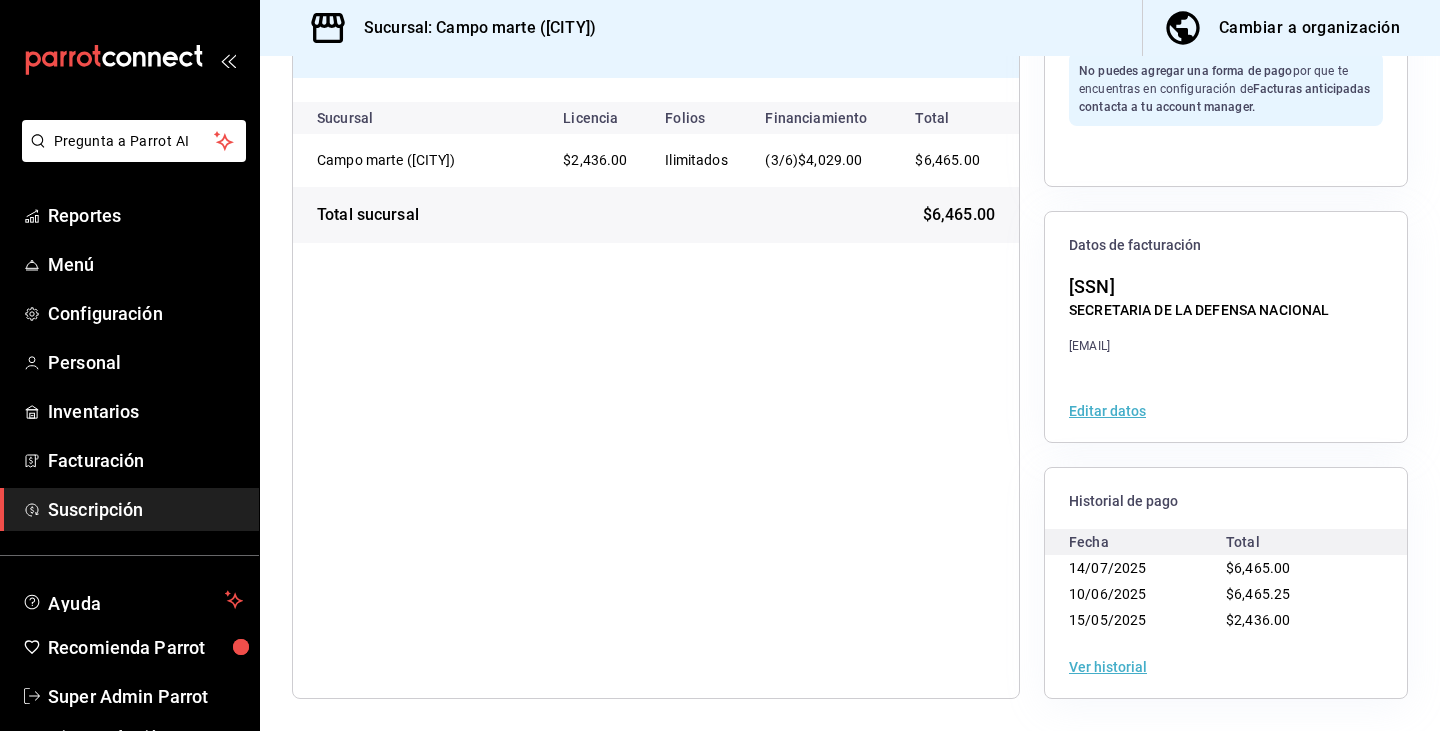 click on "Ver historial" at bounding box center (1226, 667) 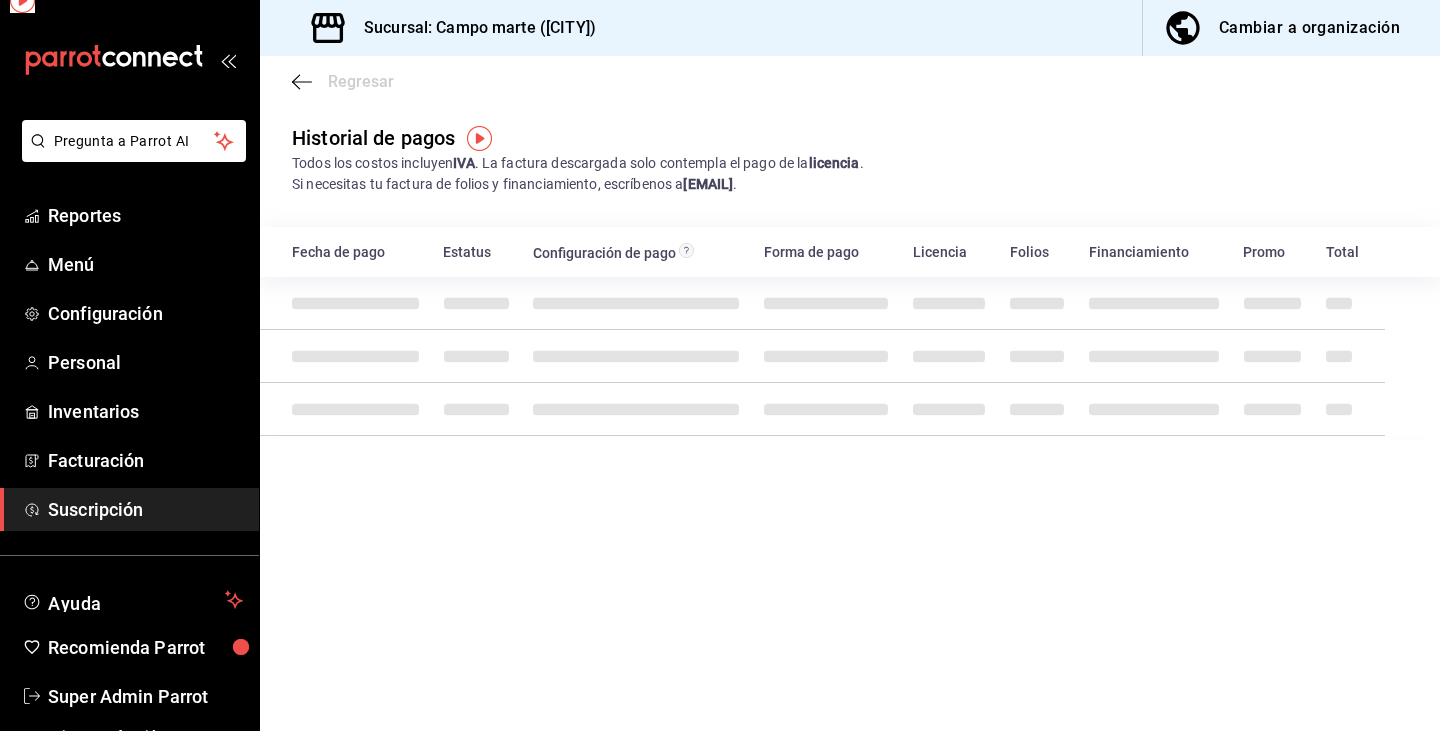 scroll, scrollTop: 0, scrollLeft: 0, axis: both 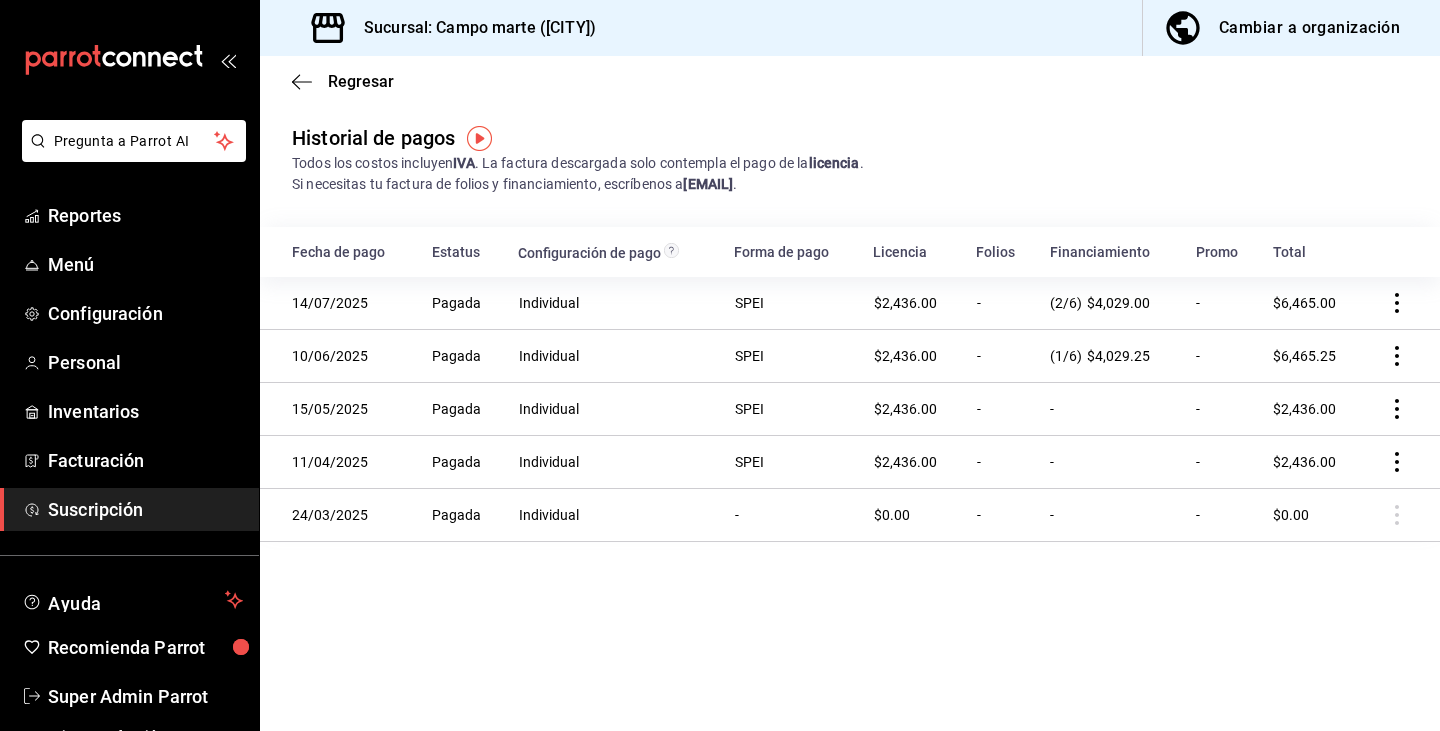 click on "Regresar" at bounding box center [850, 81] 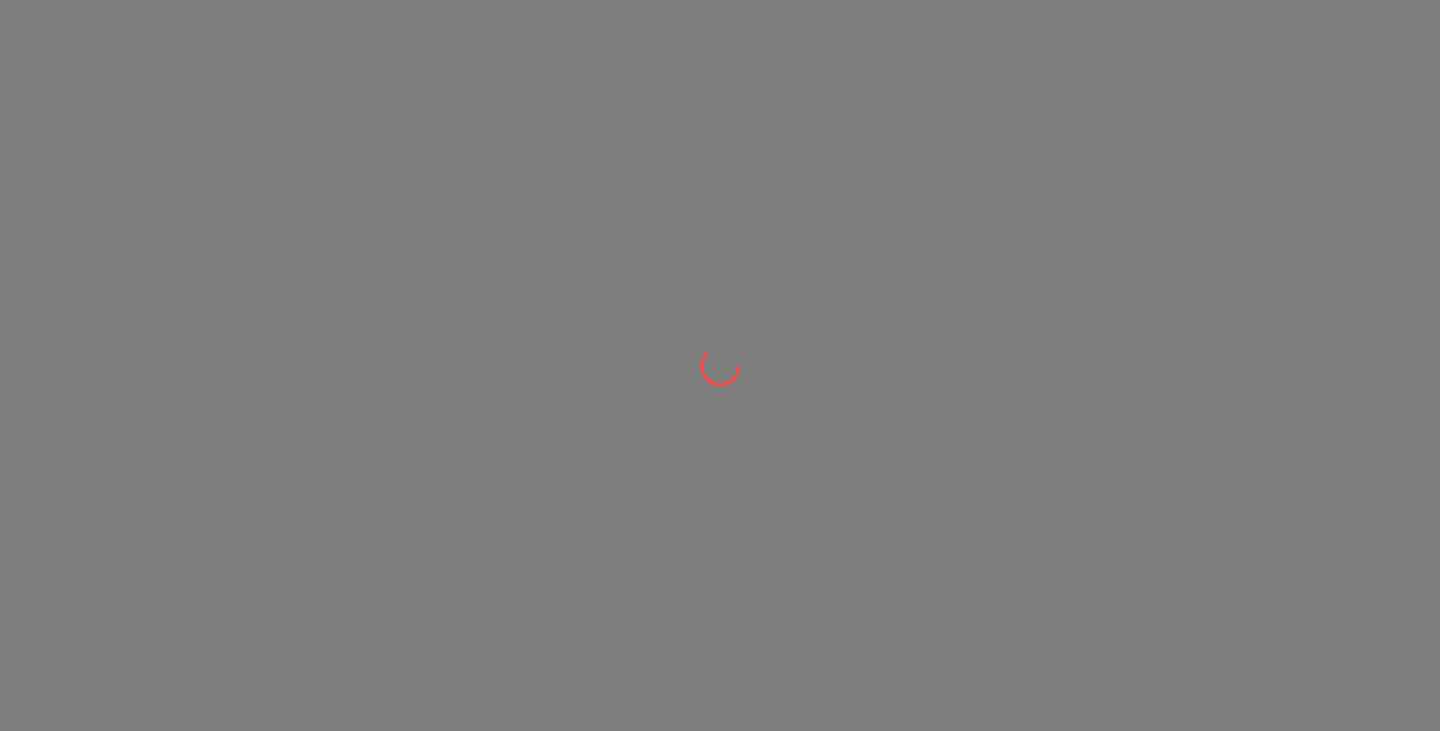 scroll, scrollTop: 0, scrollLeft: 0, axis: both 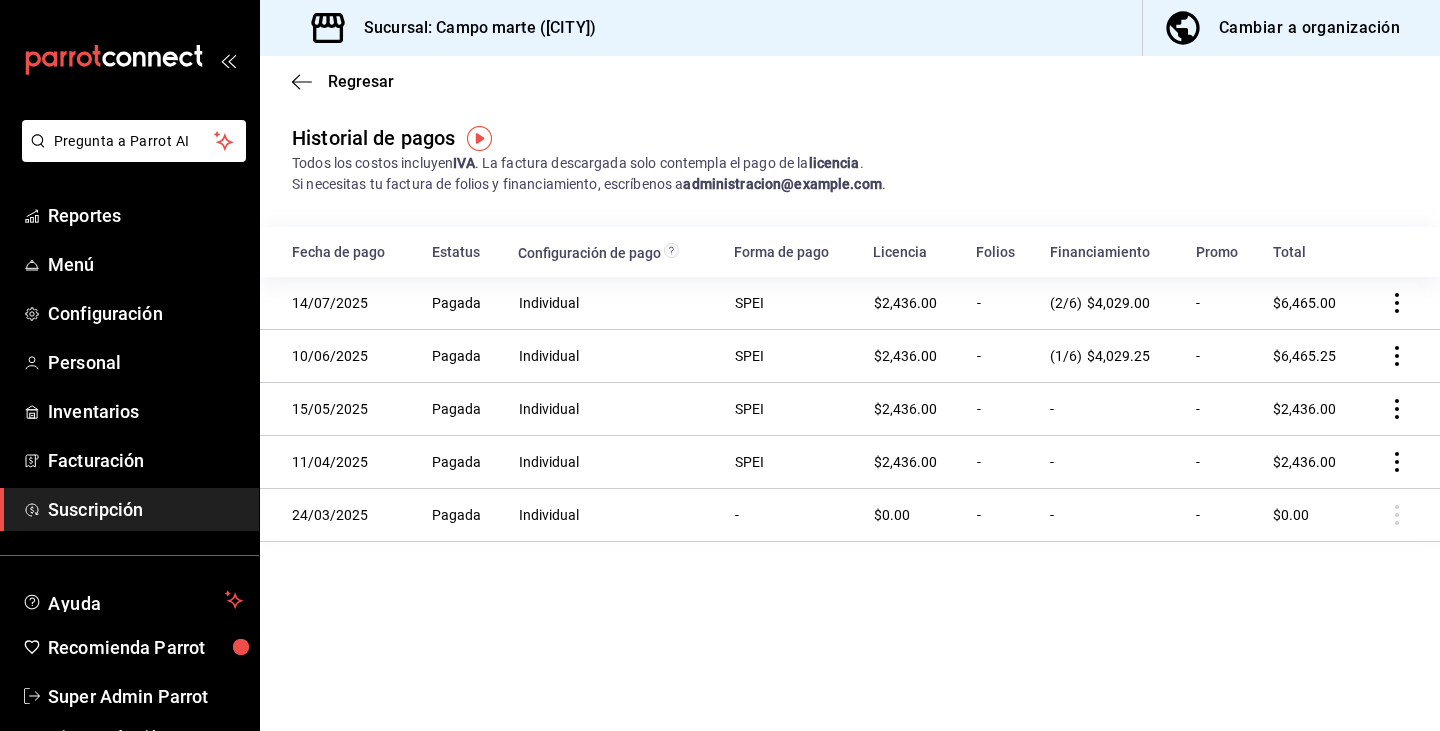 click on "Suscripción" at bounding box center [145, 509] 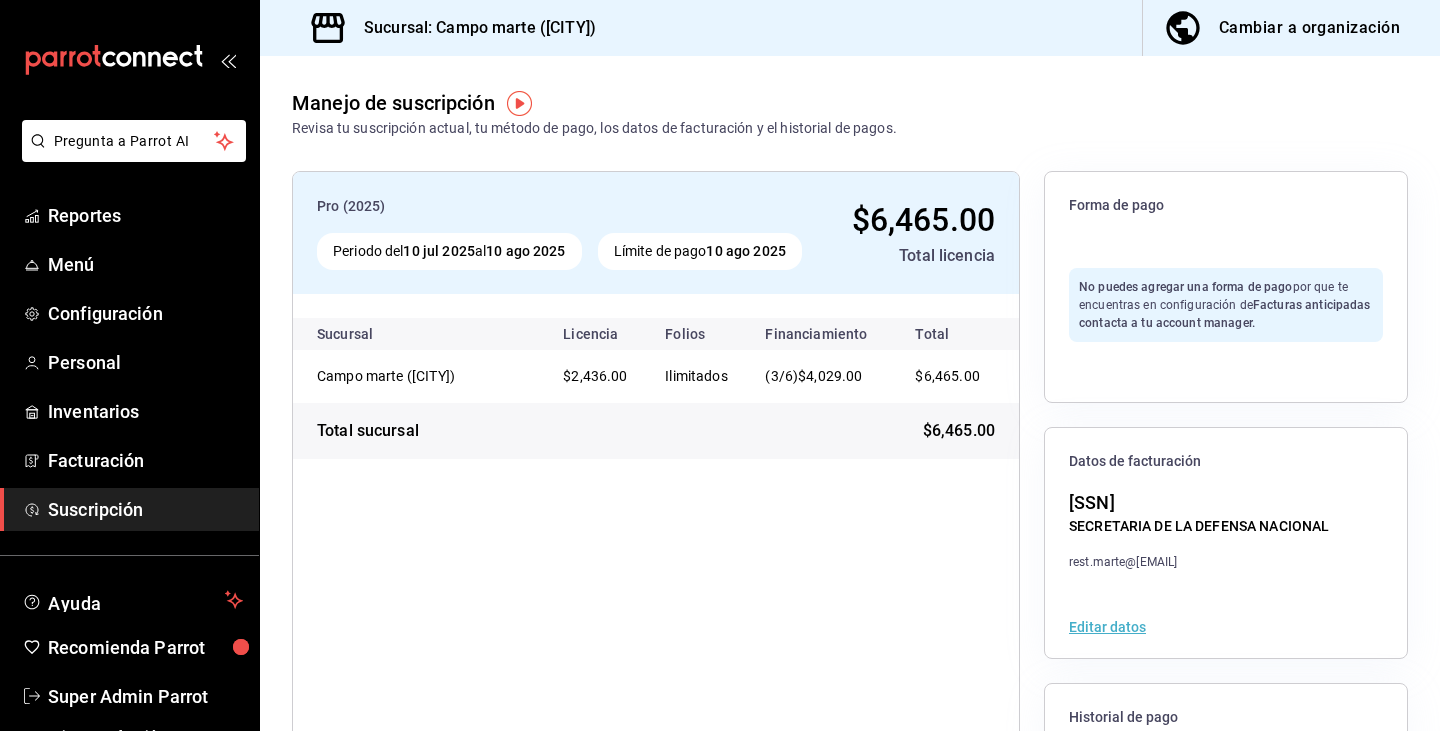 click on "Editar datos" at bounding box center [1107, 627] 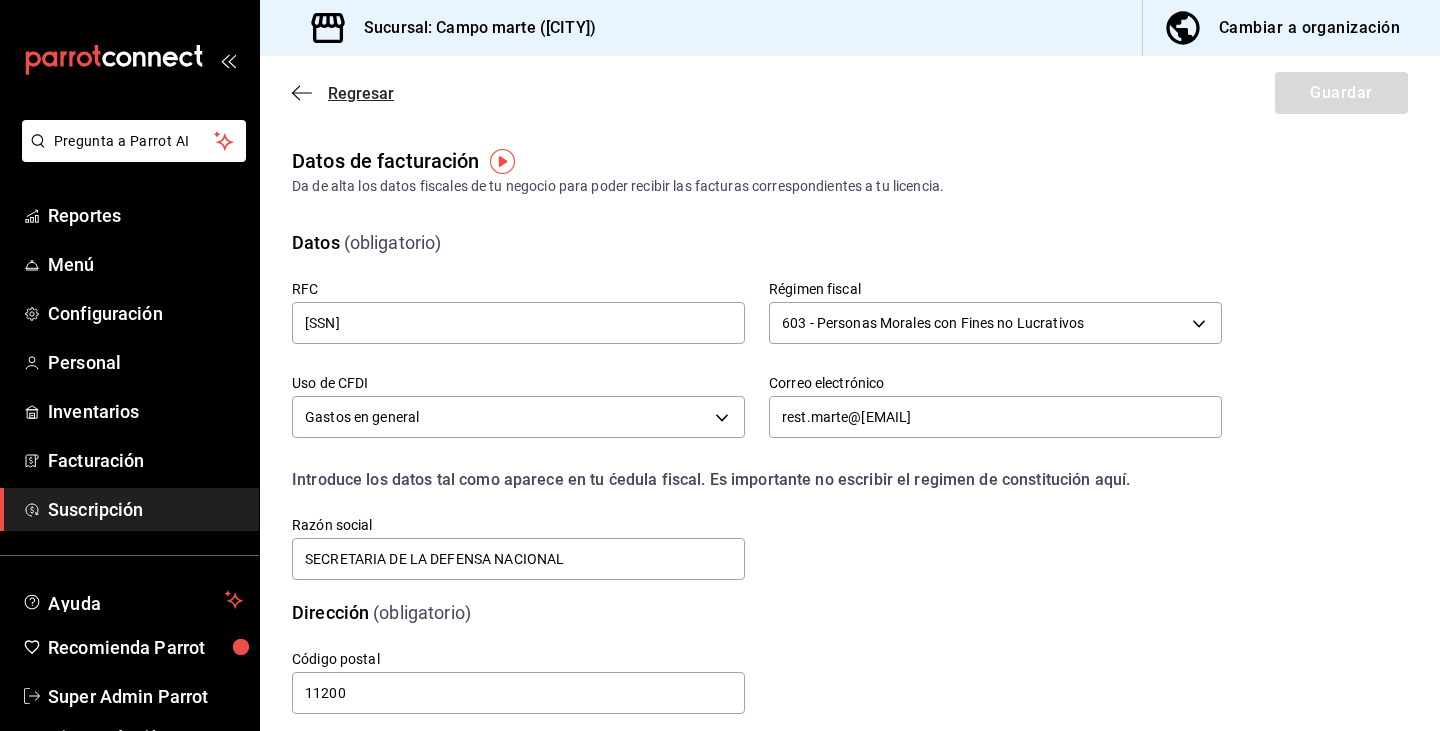 drag, startPoint x: 1111, startPoint y: 628, endPoint x: 307, endPoint y: 88, distance: 968.51227 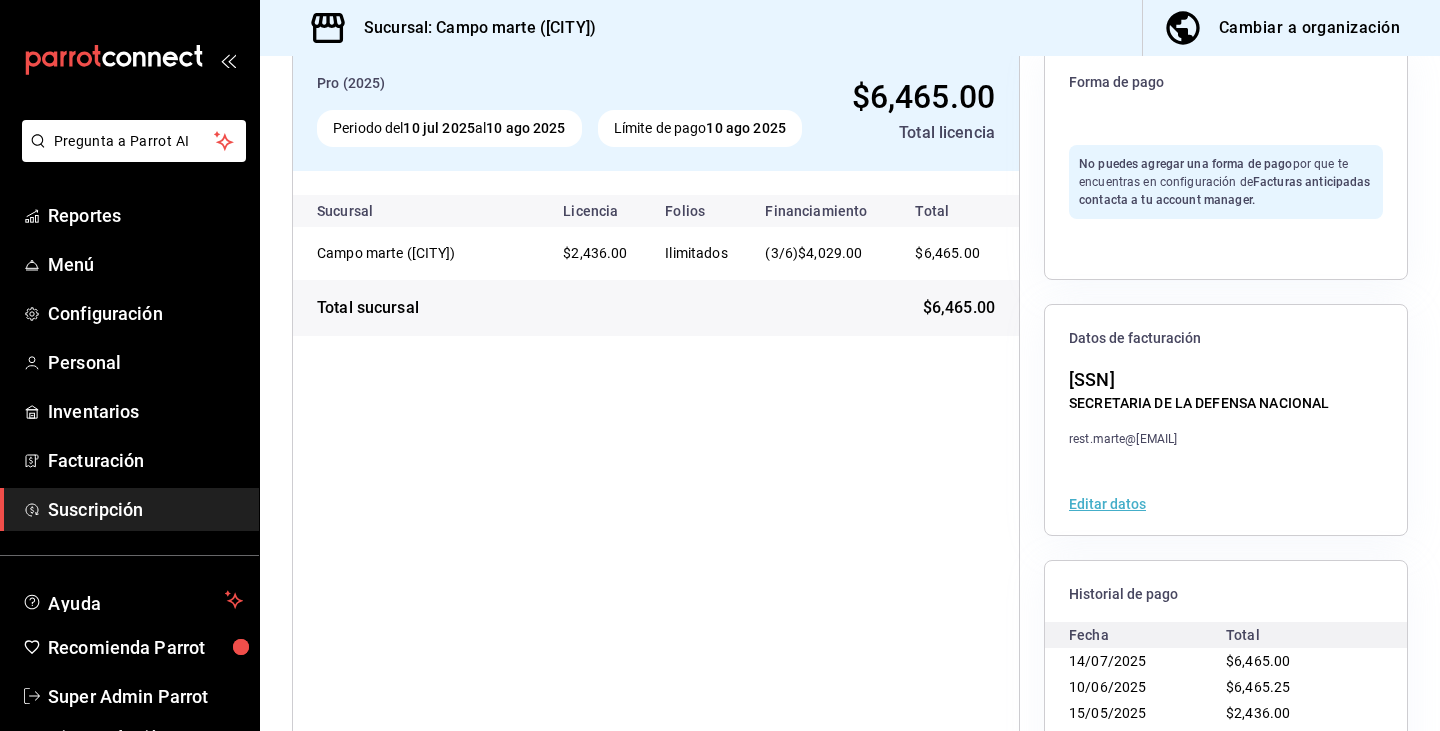scroll, scrollTop: 216, scrollLeft: 0, axis: vertical 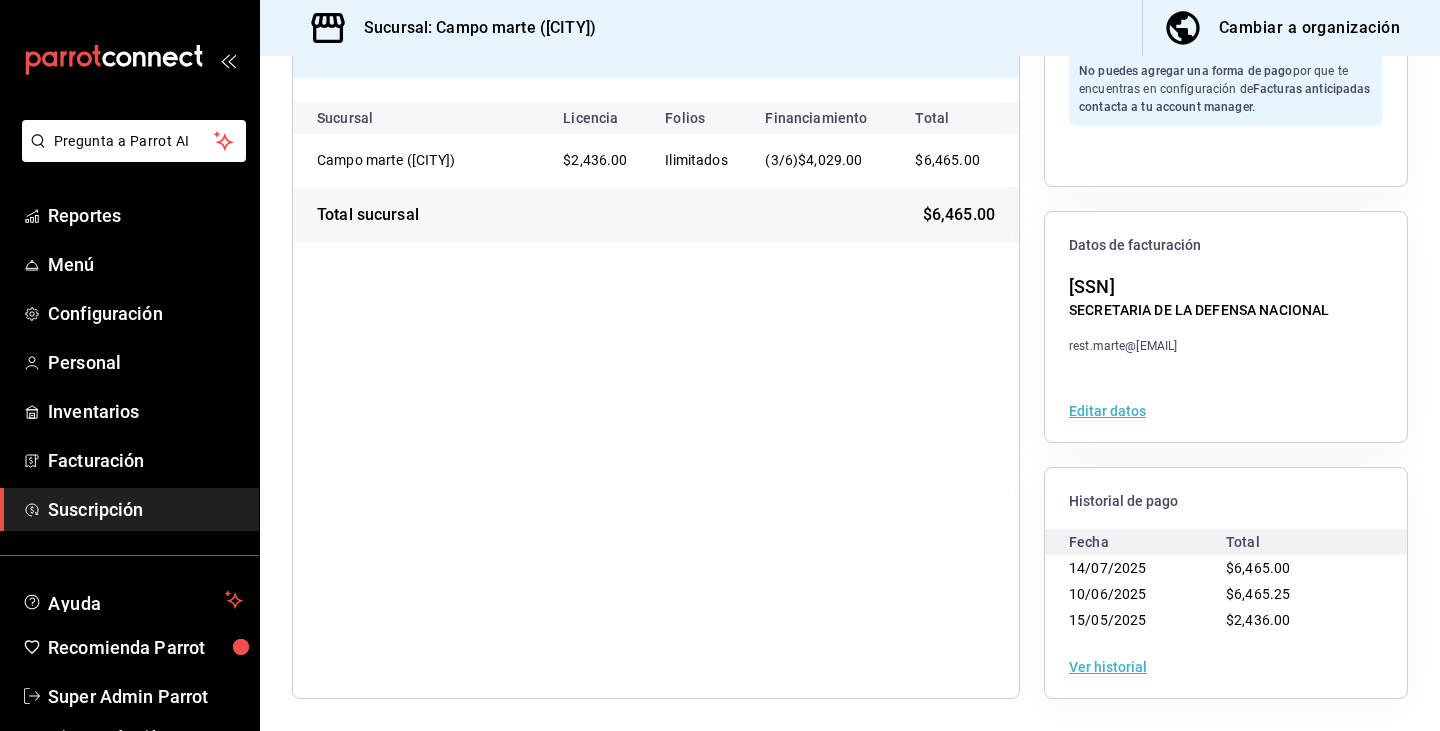 click on "Ver historial" at bounding box center [1108, 667] 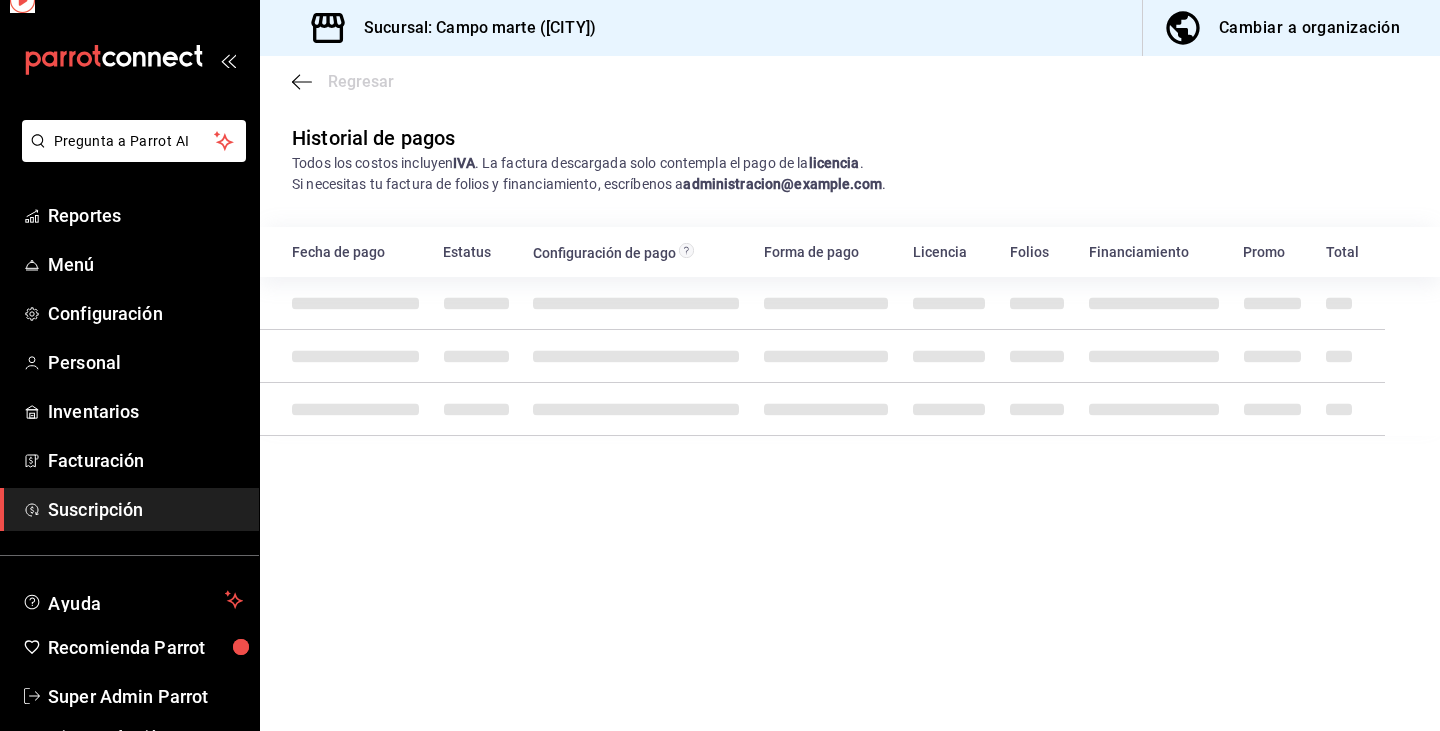 scroll, scrollTop: 0, scrollLeft: 0, axis: both 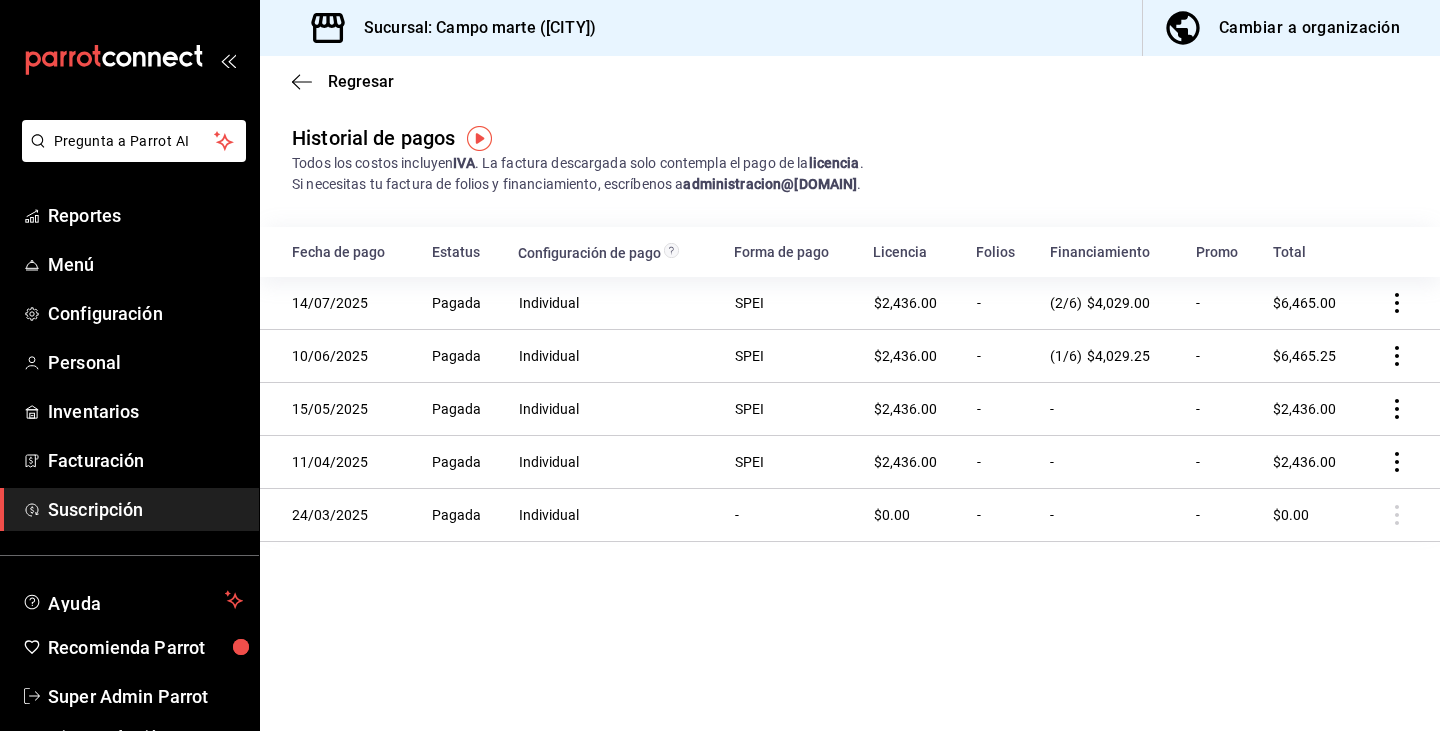 click on "administracion@[DOMAIN]" at bounding box center (850, 393) 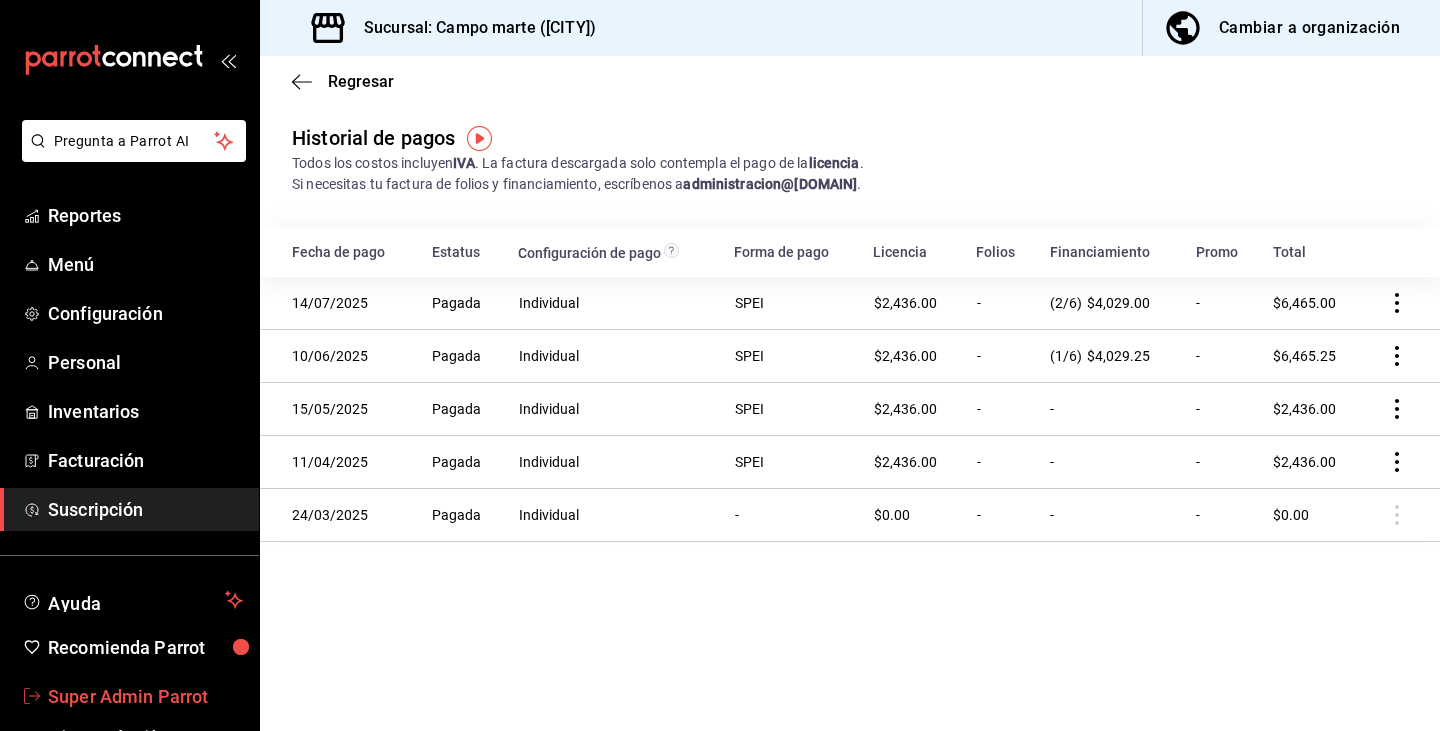 click on "Super Admin Parrot" at bounding box center [145, 696] 